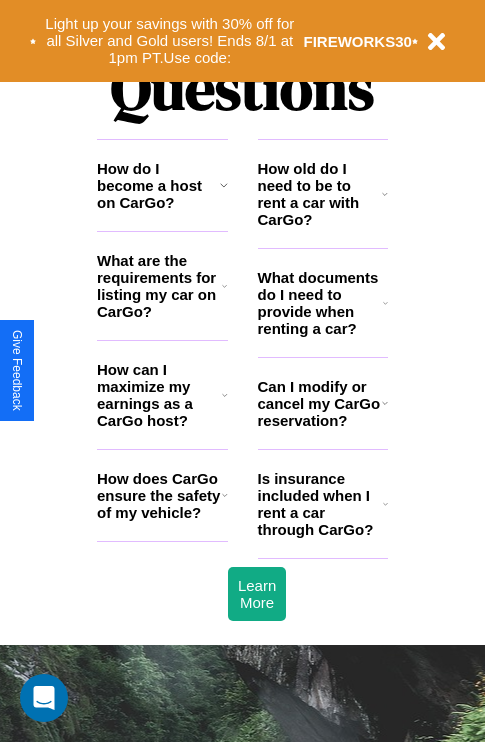 scroll, scrollTop: 2423, scrollLeft: 0, axis: vertical 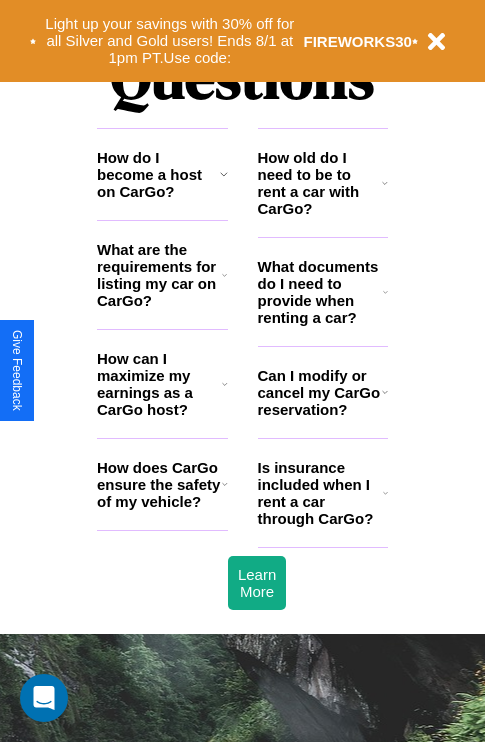 click 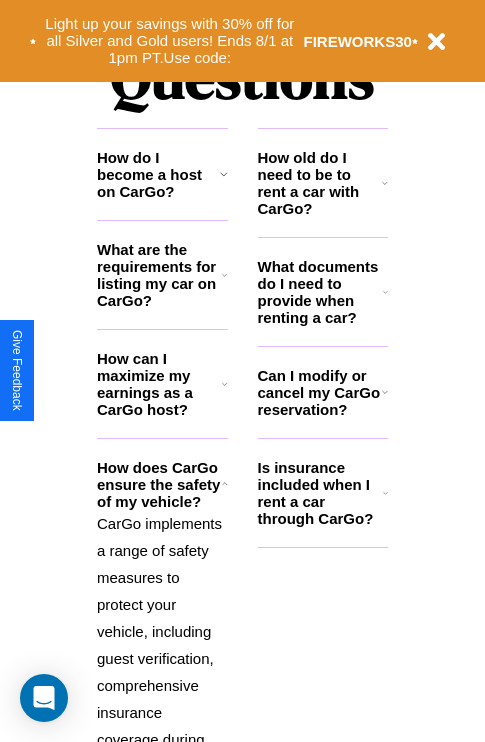 click 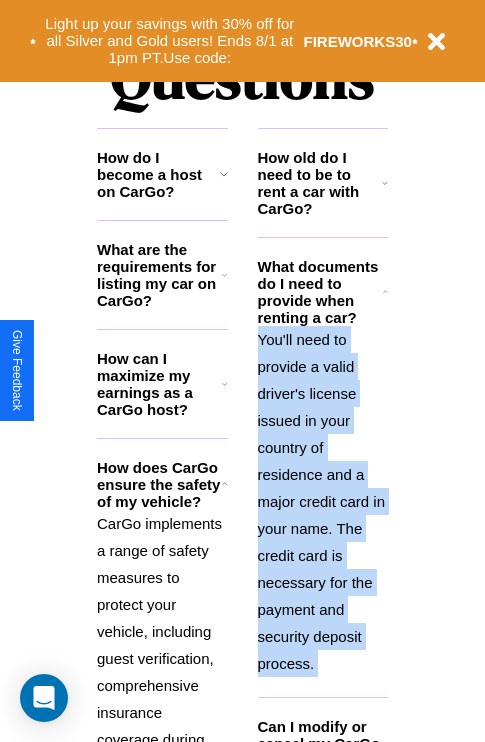 click 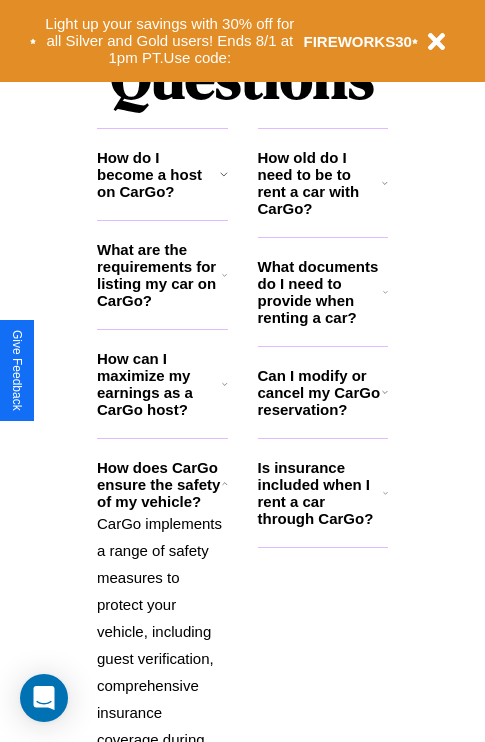 click 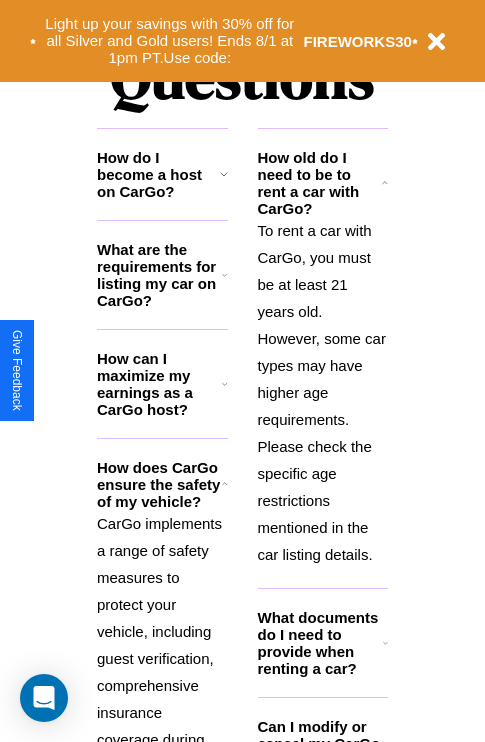 click on "What are the requirements for listing my car on CarGo?" at bounding box center (159, 275) 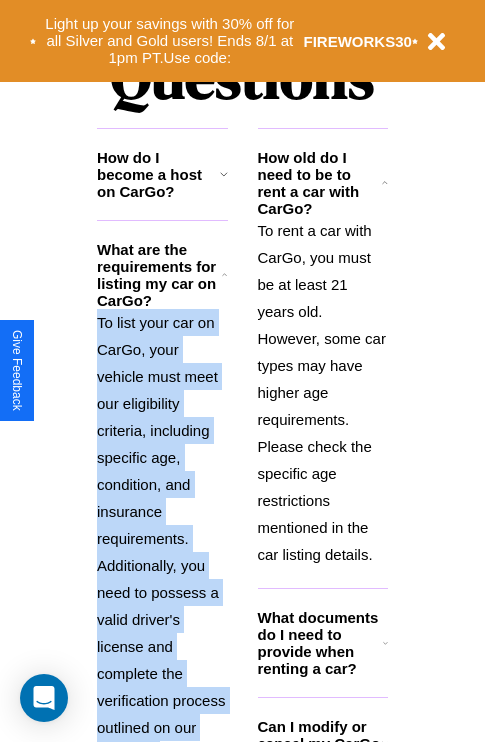 scroll, scrollTop: 2565, scrollLeft: 0, axis: vertical 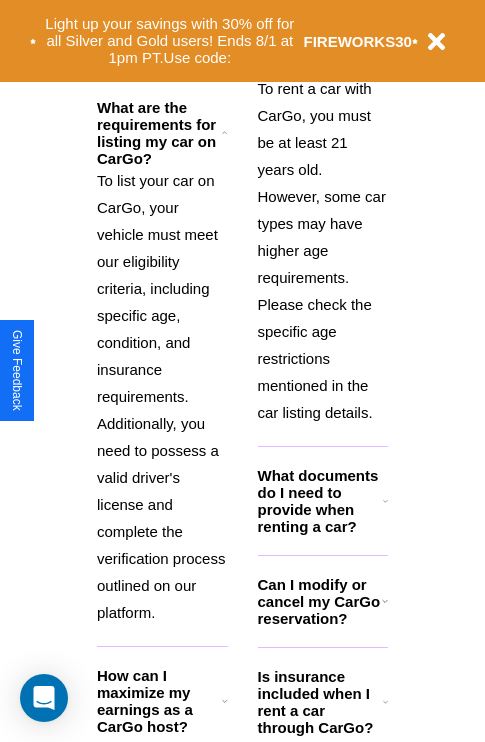 click 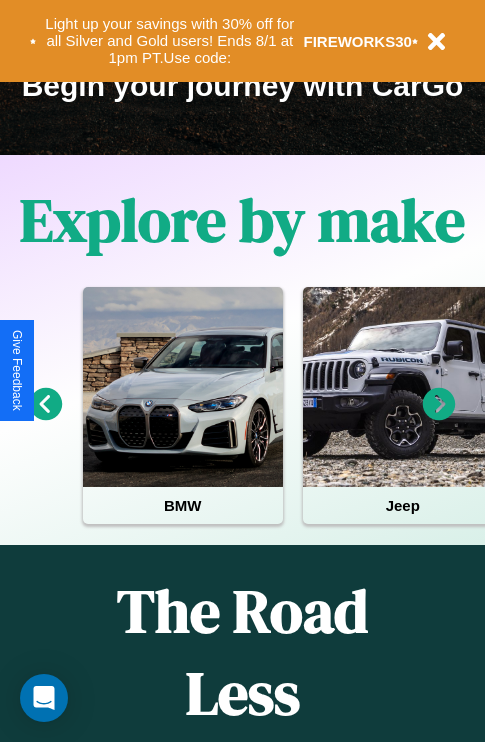 scroll, scrollTop: 308, scrollLeft: 0, axis: vertical 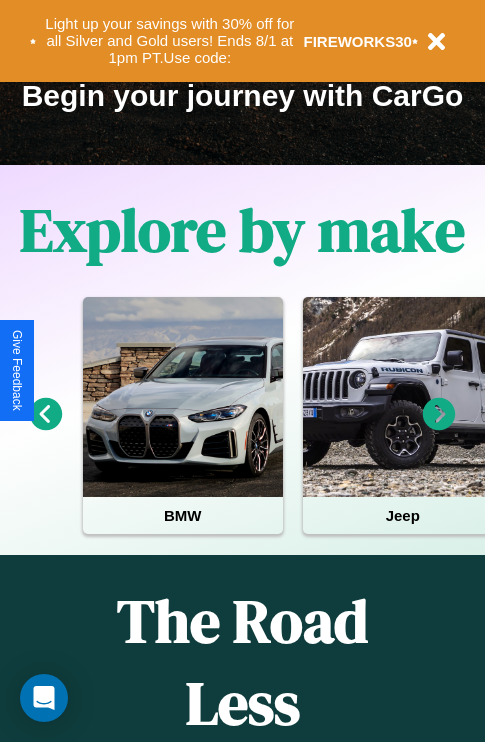 click 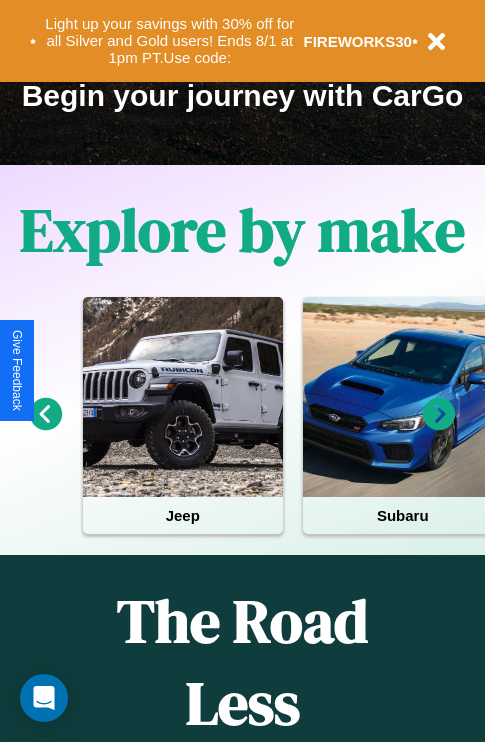 click 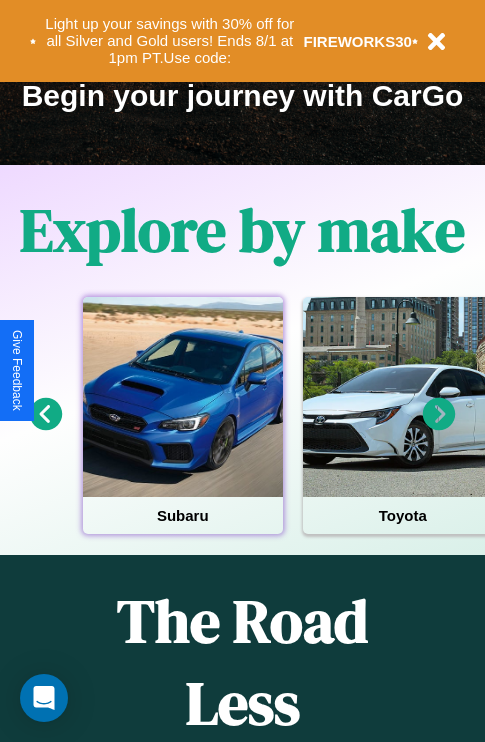 click at bounding box center [183, 397] 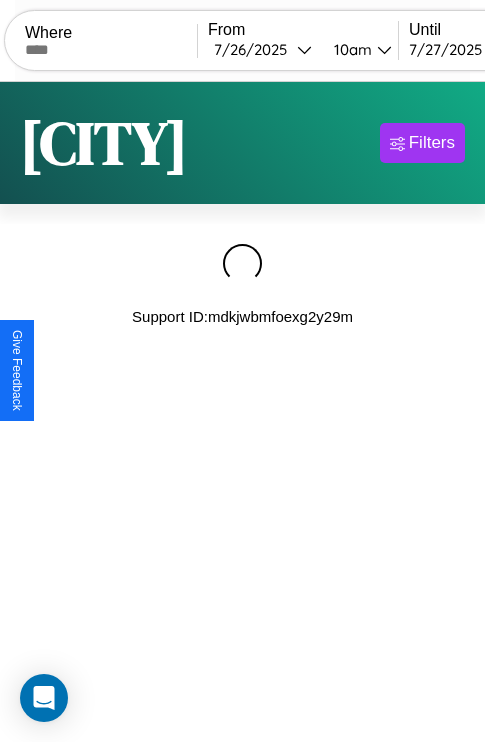 scroll, scrollTop: 0, scrollLeft: 0, axis: both 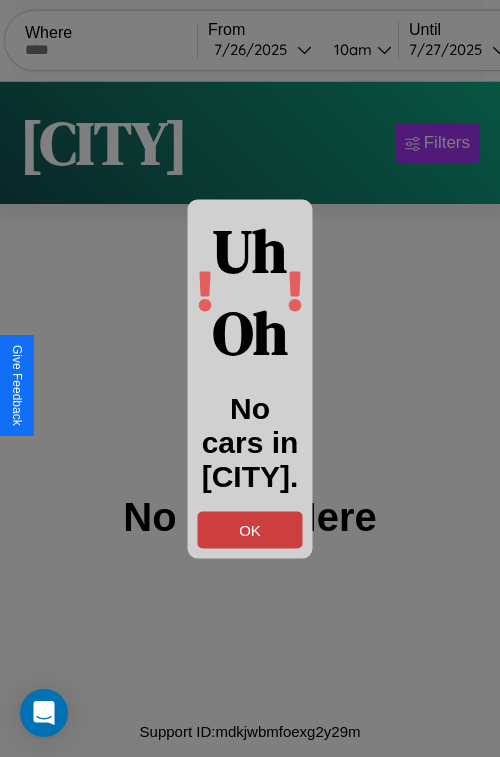click on "OK" at bounding box center (250, 529) 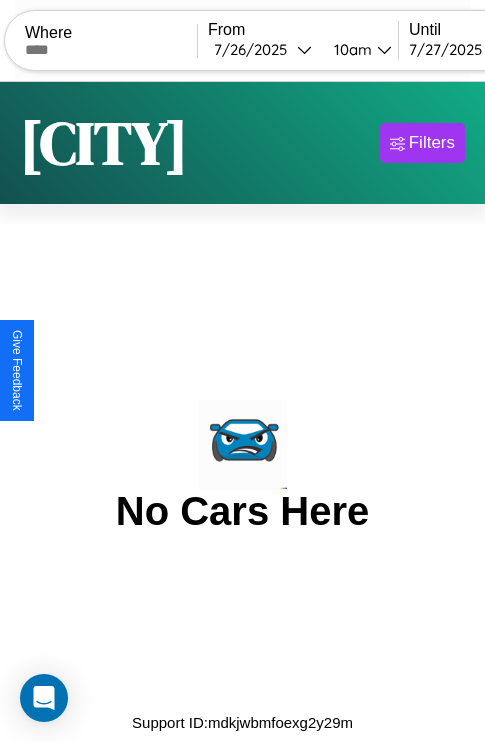 click at bounding box center [111, 50] 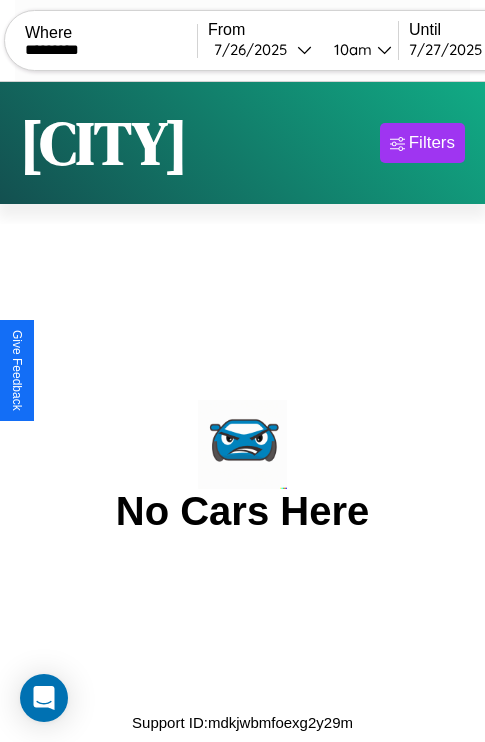 type on "*********" 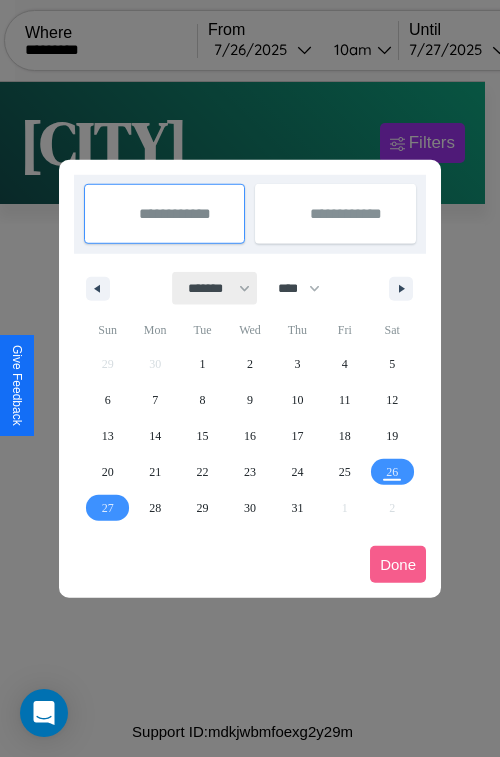 click on "******* ******** ***** ***** *** **** **** ****** ********* ******* ******** ********" at bounding box center (215, 288) 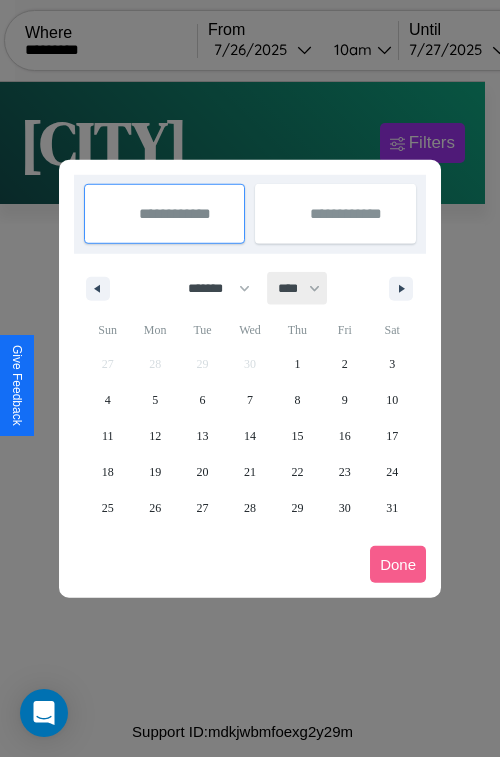 click on "**** **** **** **** **** **** **** **** **** **** **** **** **** **** **** **** **** **** **** **** **** **** **** **** **** **** **** **** **** **** **** **** **** **** **** **** **** **** **** **** **** **** **** **** **** **** **** **** **** **** **** **** **** **** **** **** **** **** **** **** **** **** **** **** **** **** **** **** **** **** **** **** **** **** **** **** **** **** **** **** **** **** **** **** **** **** **** **** **** **** **** **** **** **** **** **** **** **** **** **** **** **** **** **** **** **** **** **** **** **** **** **** **** **** **** **** **** **** **** **** ****" at bounding box center [298, 288] 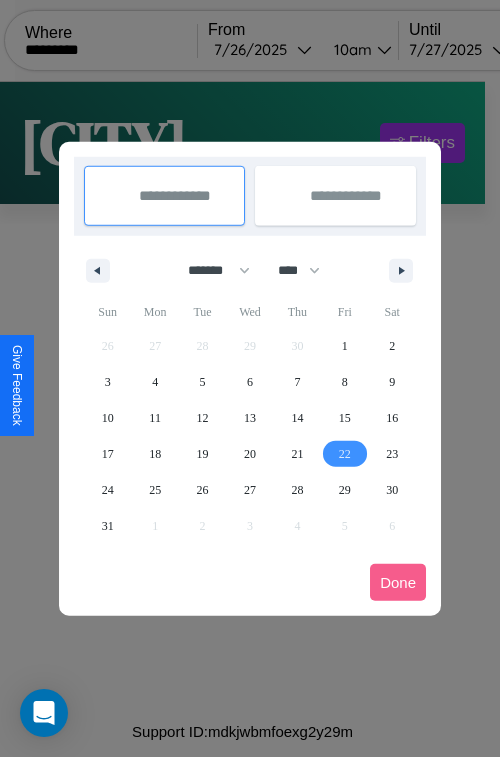 click on "22" at bounding box center (345, 454) 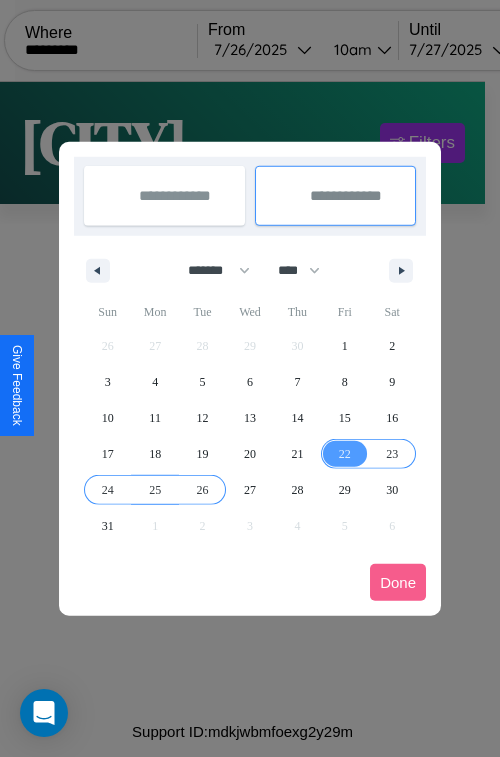 click on "26" at bounding box center (203, 490) 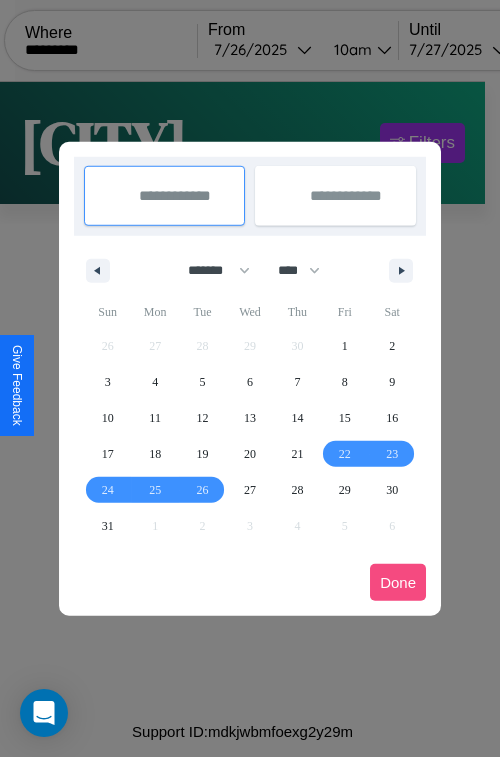 click on "Done" at bounding box center (398, 582) 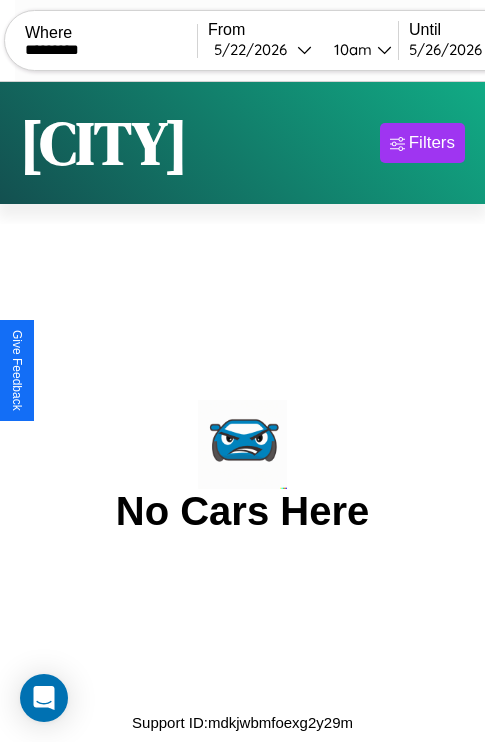 click on "10am" at bounding box center [350, 49] 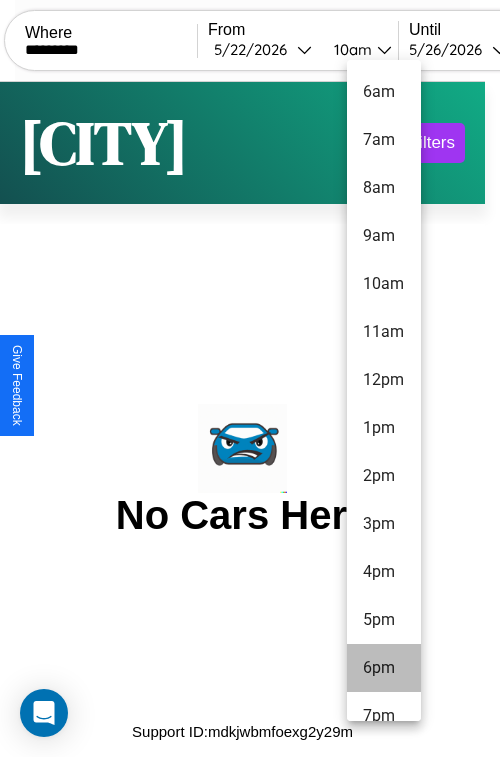 click on "6pm" at bounding box center [384, 668] 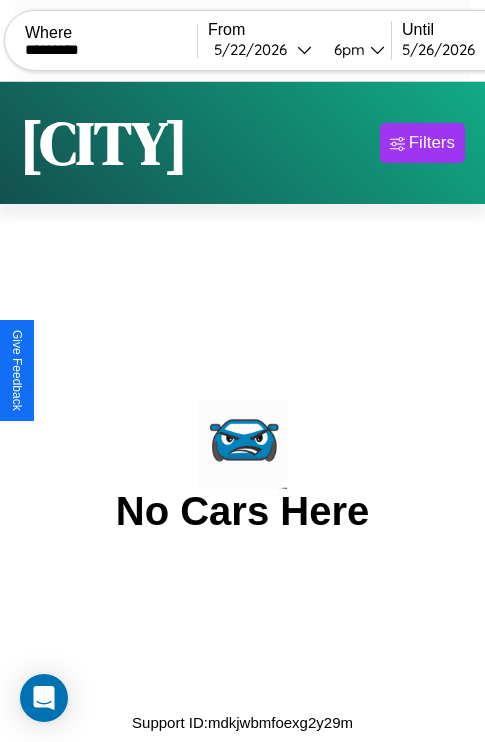 scroll, scrollTop: 0, scrollLeft: 113, axis: horizontal 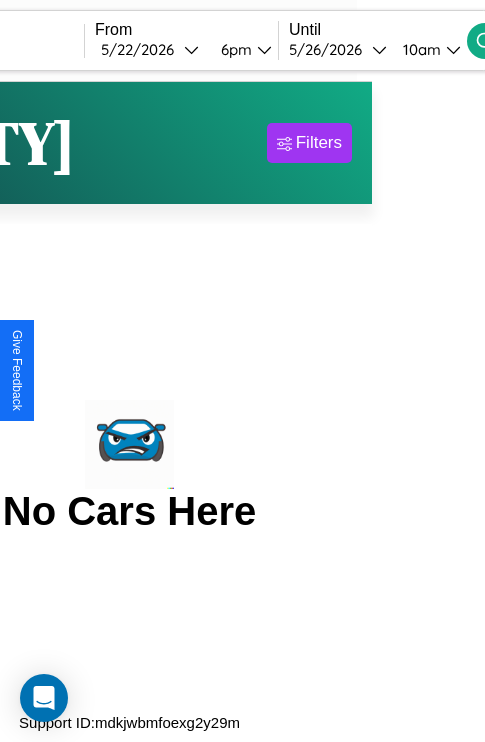 click on "10am" at bounding box center (419, 49) 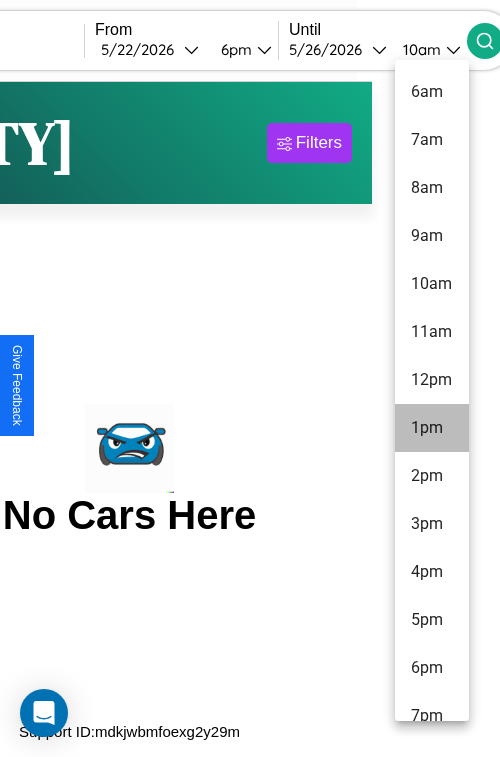click on "1pm" at bounding box center [432, 428] 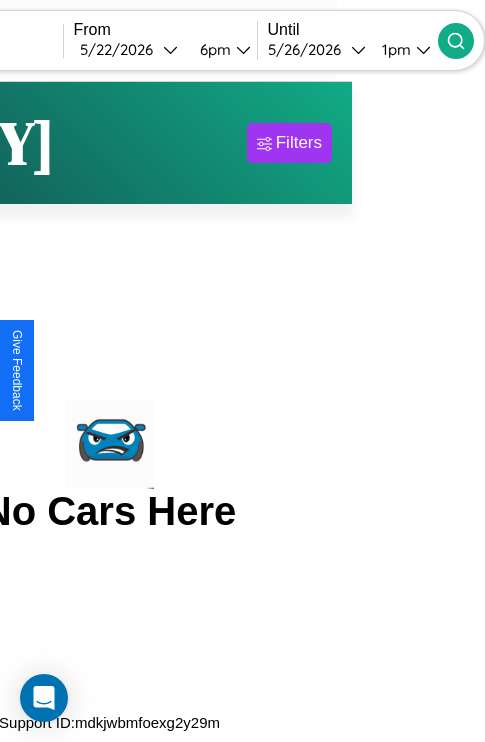 click 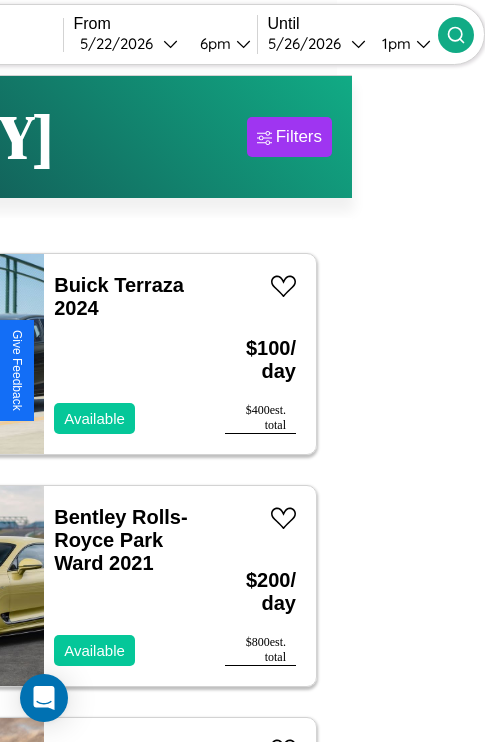 scroll, scrollTop: 95, scrollLeft: 35, axis: both 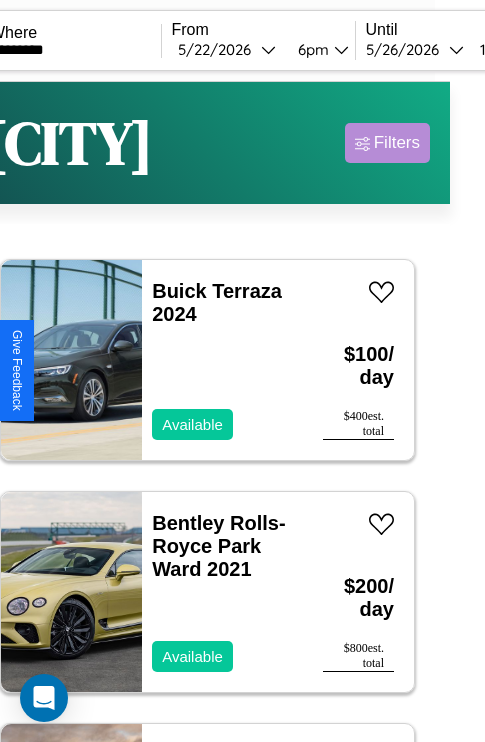 click on "Filters" at bounding box center (397, 143) 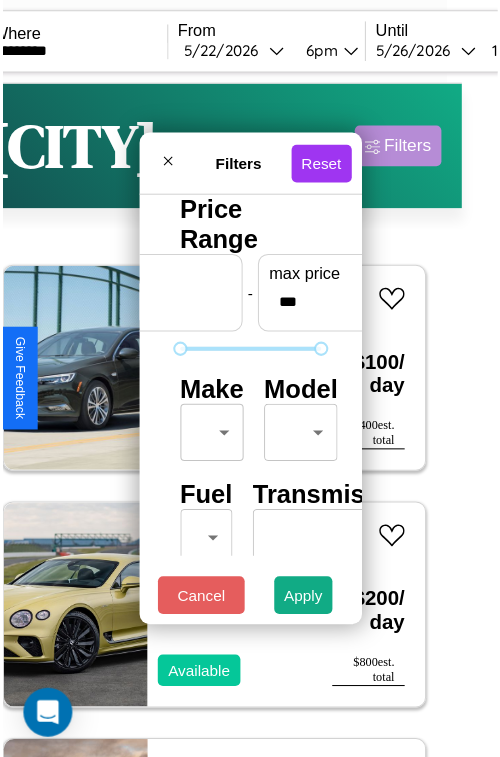 scroll, scrollTop: 59, scrollLeft: 0, axis: vertical 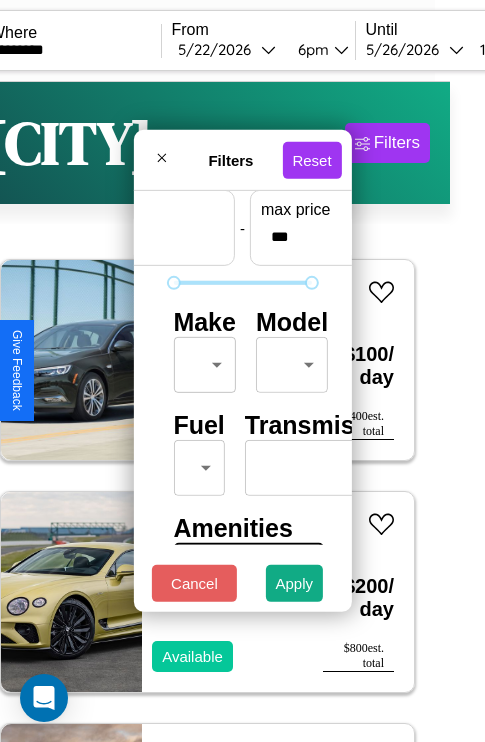 click on "CarGo Where ********* From 5 / [DATE] [TIME] Until 5 / [DATE] [TIME] Become a Host Login Sign Up Melbourne Filters 17  cars in this area These cars can be picked up in this city. Buick   Terraza   2024 Available $ 100  / day $ 400  est. total Bentley   Rolls-Royce Park Ward   2021 Available $ 200  / day $ 800  est. total Jaguar   Vanden Plas   2018 Available $ 190  / day $ 760  est. total Subaru   XT6   2017 Available $ 170  / day $ 680  est. total Ferrari   488 Pista   2021 Available $ 80  / day $ 320  est. total Acura   Vigor   2021 Available $ 80  / day $ 320  est. total Dodge   Viper   2014 Available $ 50  / day $ 200  est. total Chrysler   Viper   2014 Unavailable $ 200  / day $ 800  est. total Volvo   VHD   2014 Available $ 150  / day $ 600  est. total Chevrolet   Avalanche   2022 Available $ 50  / day $ 200  est. total Maserati   Grancabrio   2019 Available $ 120  / day $ 480  est. total Audi   A8   2020 Available $ 100  / day $ 400  est. total Volkswagen   Rabbit   2016 Available $ 30  / day $ 120" at bounding box center [207, 412] 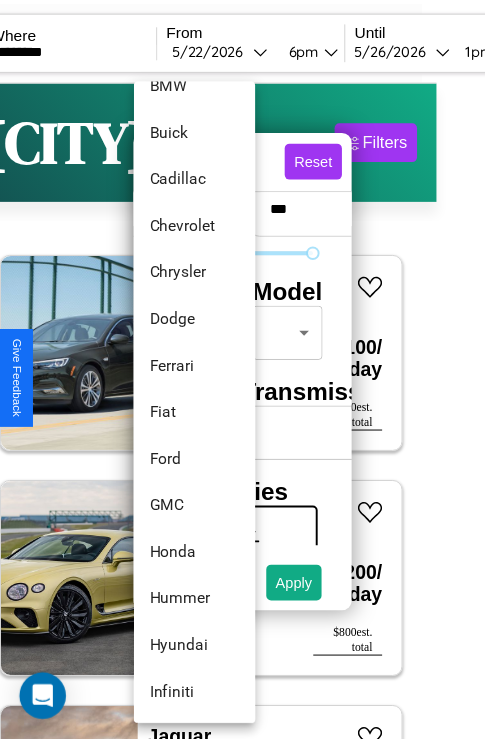 scroll, scrollTop: 374, scrollLeft: 0, axis: vertical 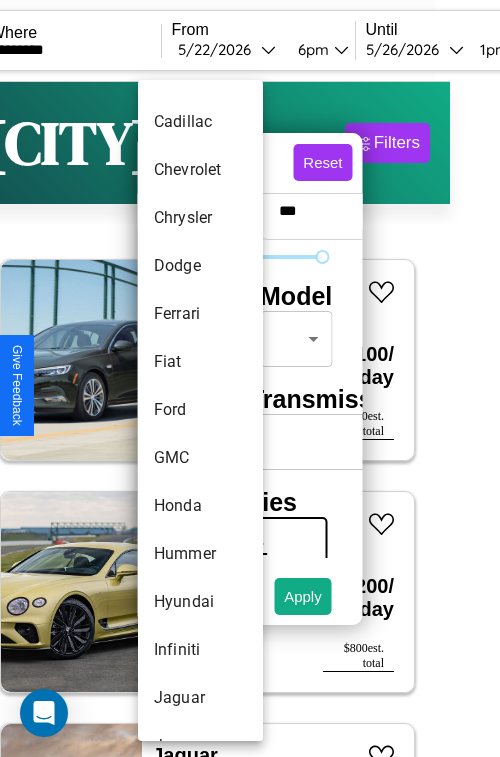 click on "Ford" at bounding box center (200, 410) 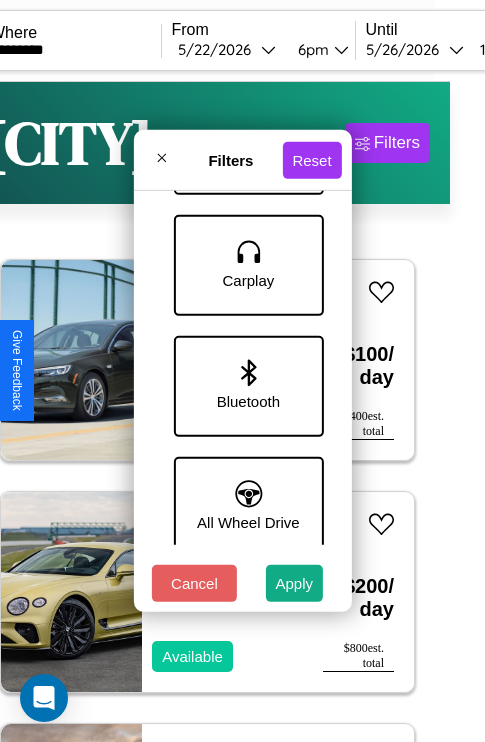 scroll, scrollTop: 1374, scrollLeft: 0, axis: vertical 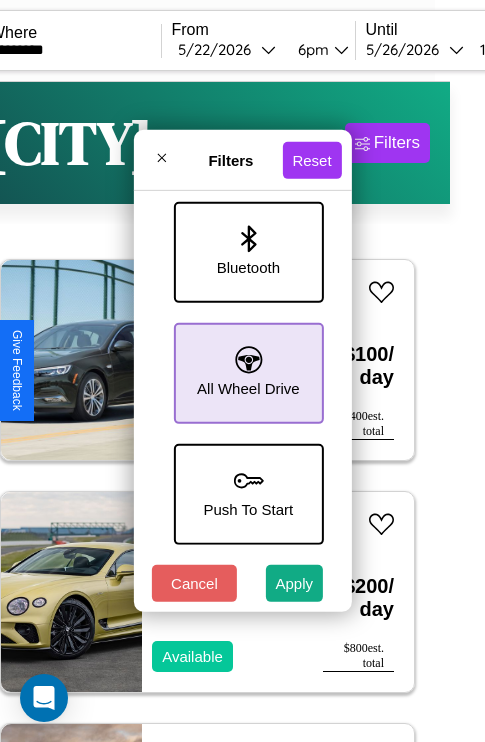 click 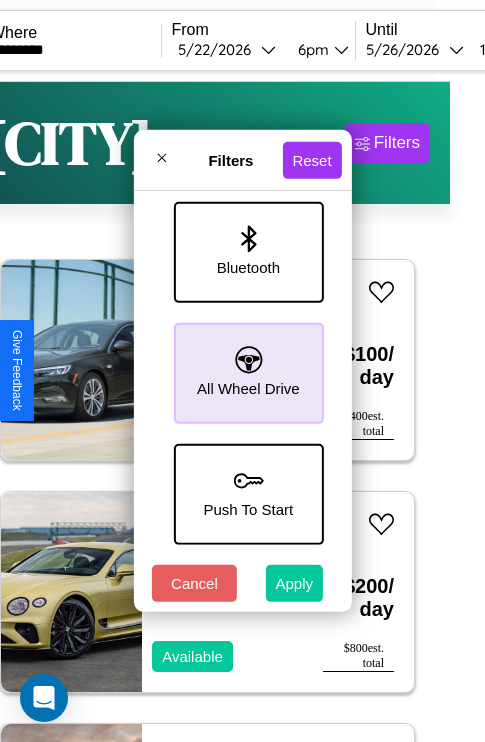 click on "Apply" at bounding box center [295, 583] 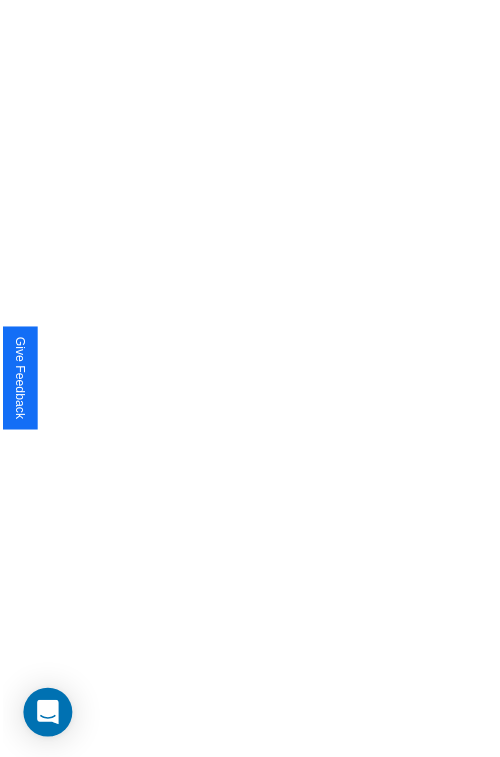 scroll, scrollTop: 0, scrollLeft: 0, axis: both 